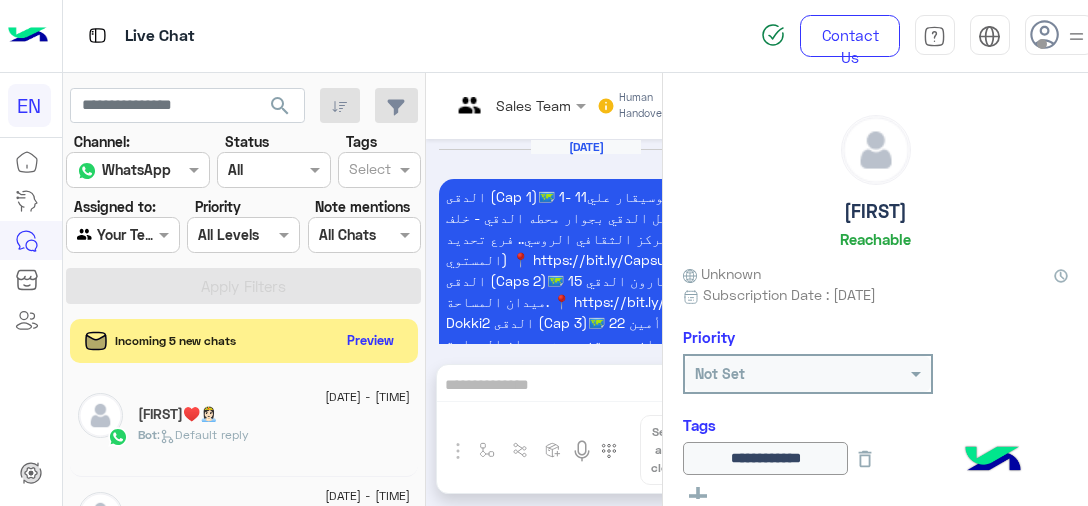 scroll, scrollTop: 0, scrollLeft: 0, axis: both 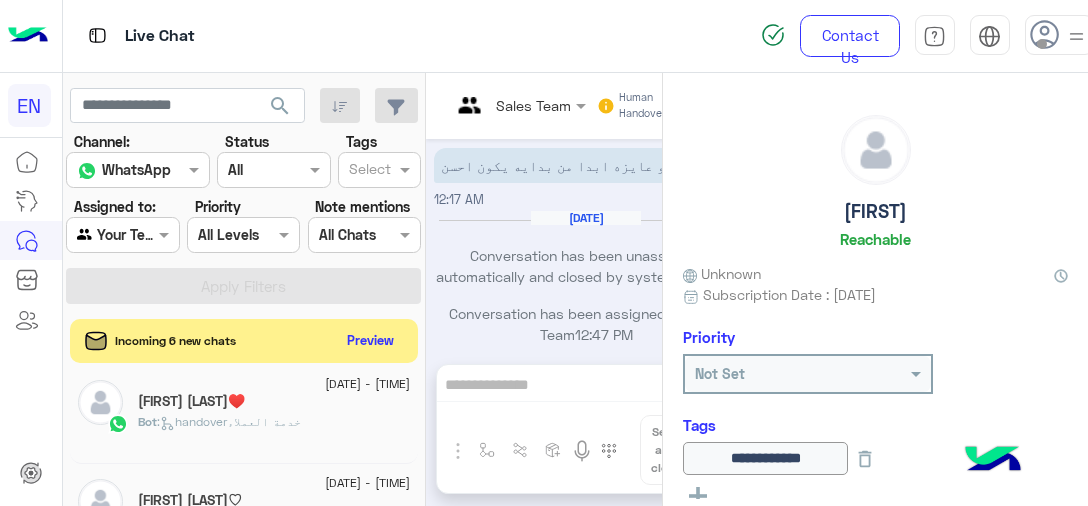click on ":   handoverخدمة العملاء" 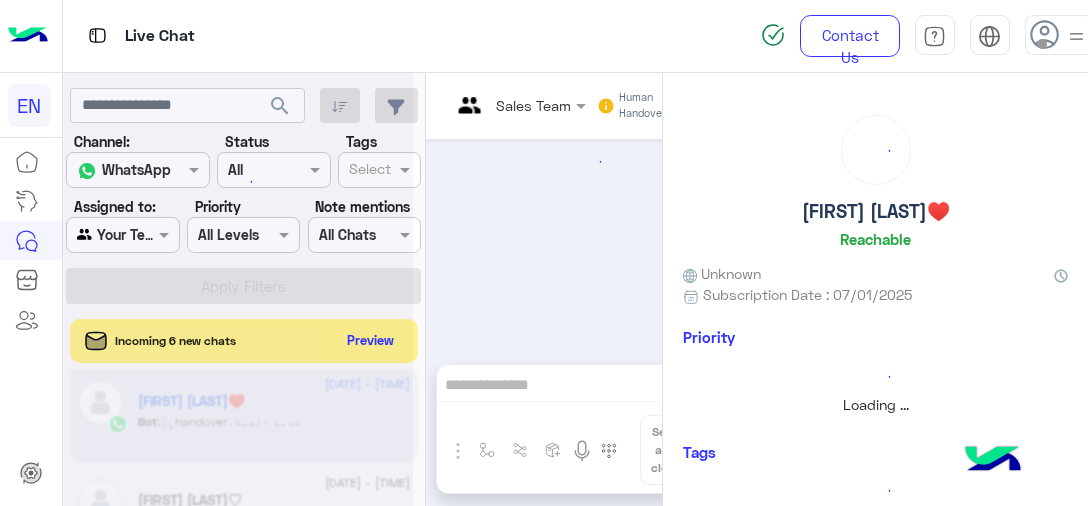 scroll, scrollTop: 0, scrollLeft: 0, axis: both 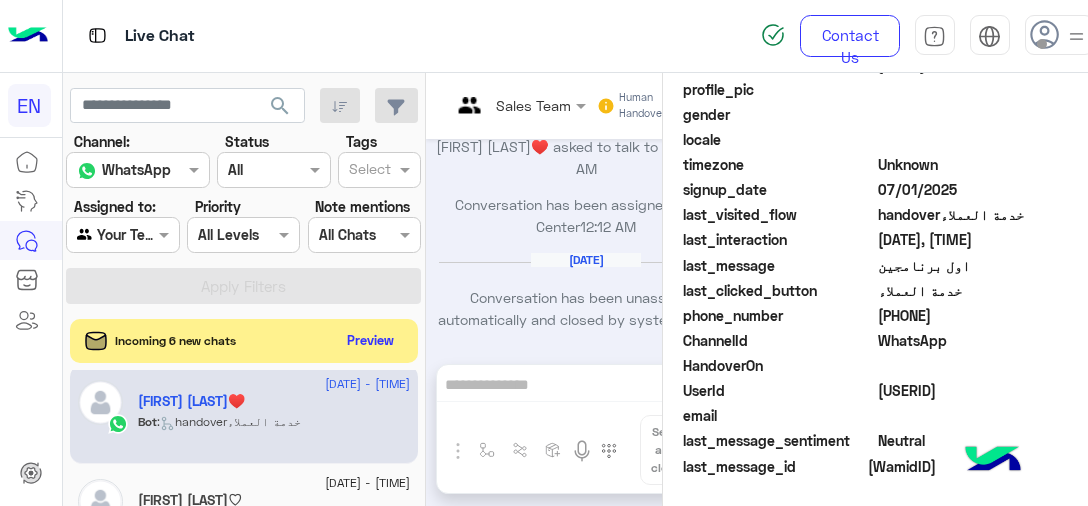 click on "[PHONE]" 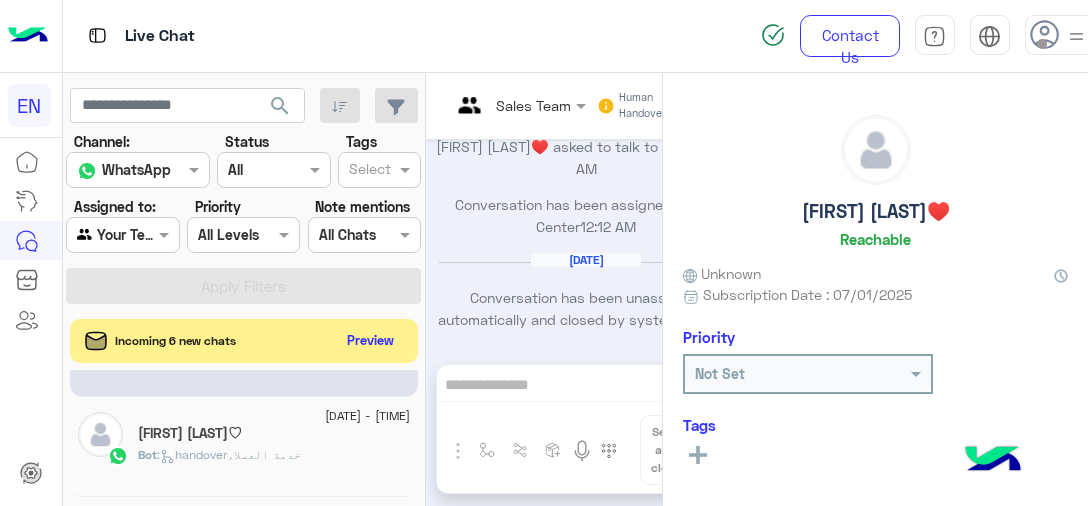 scroll, scrollTop: 1009, scrollLeft: 0, axis: vertical 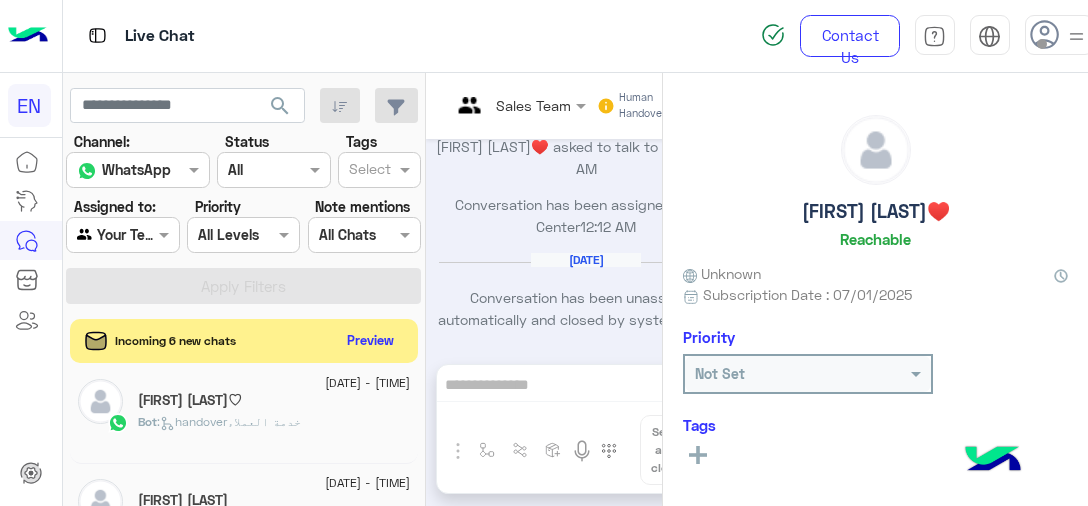 click on "Bot :   handoverخدمة العملاء" 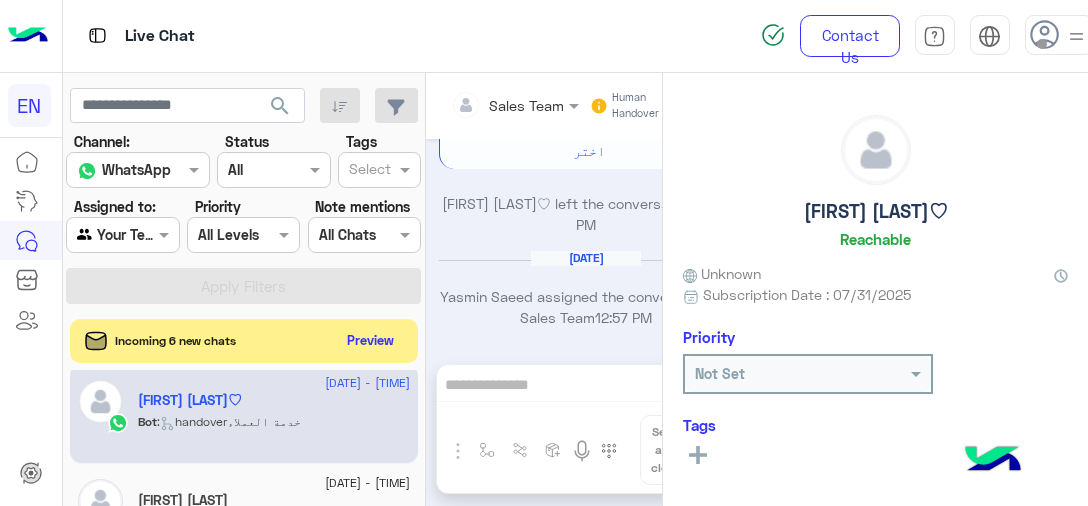 scroll, scrollTop: 540, scrollLeft: 0, axis: vertical 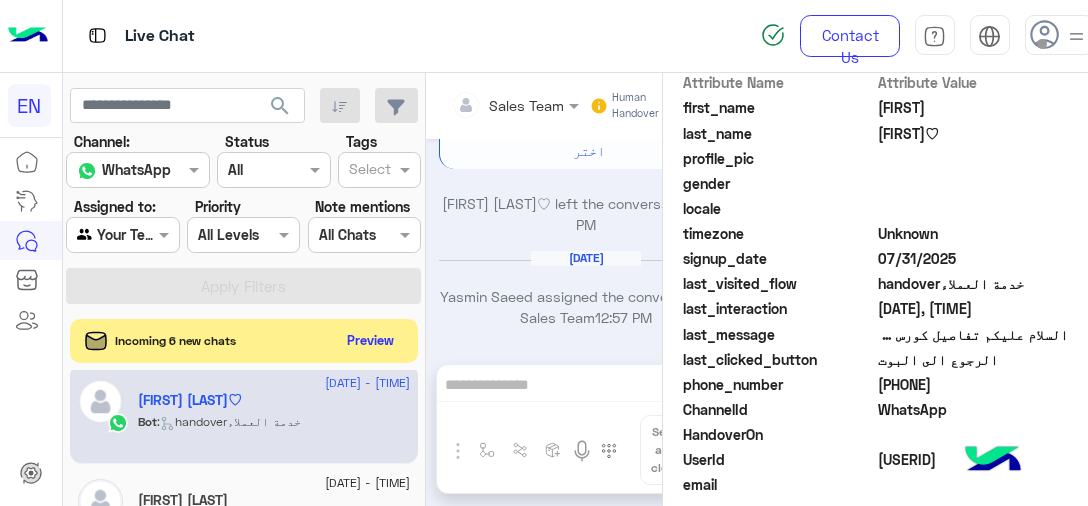 click on "[PHONE]" 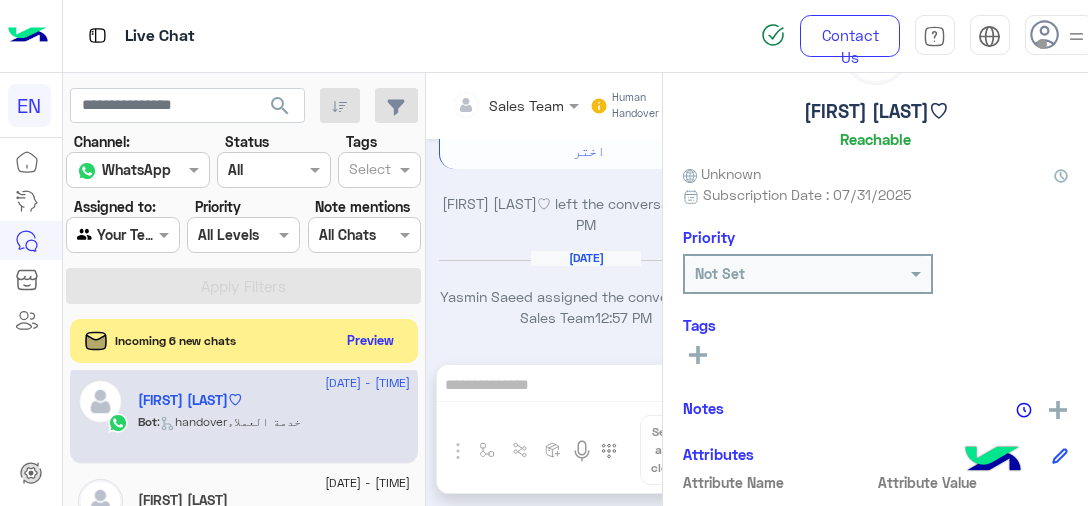 click 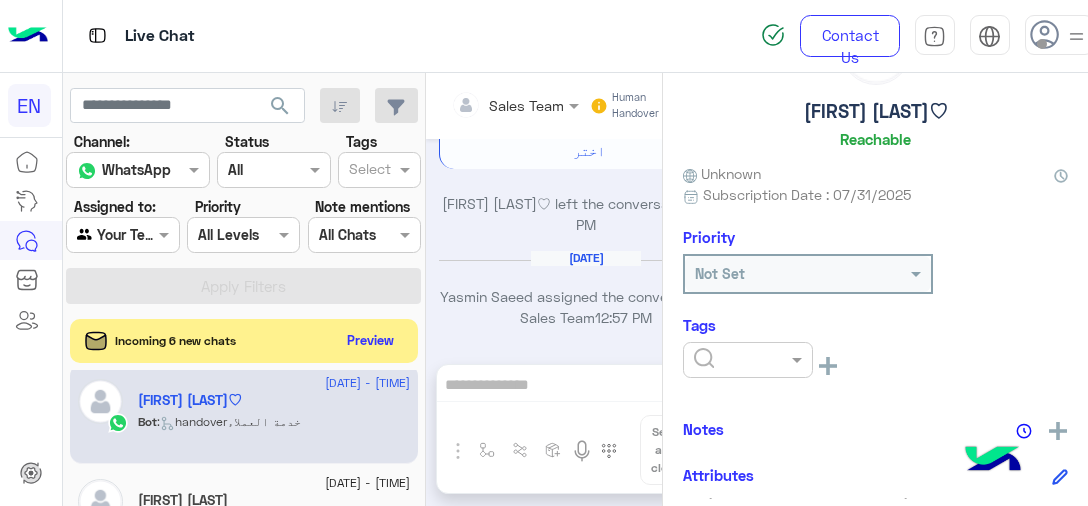 click 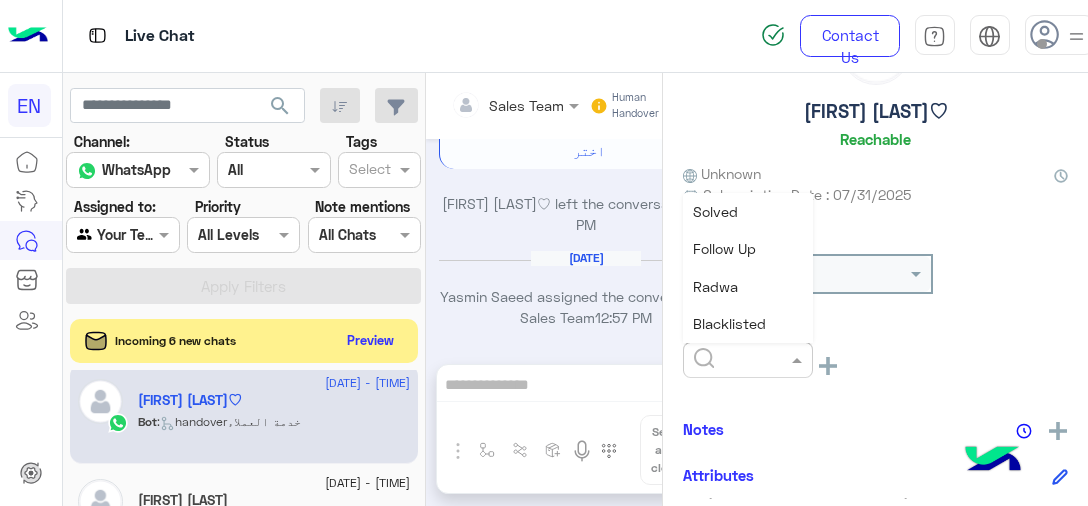 scroll, scrollTop: 200, scrollLeft: 0, axis: vertical 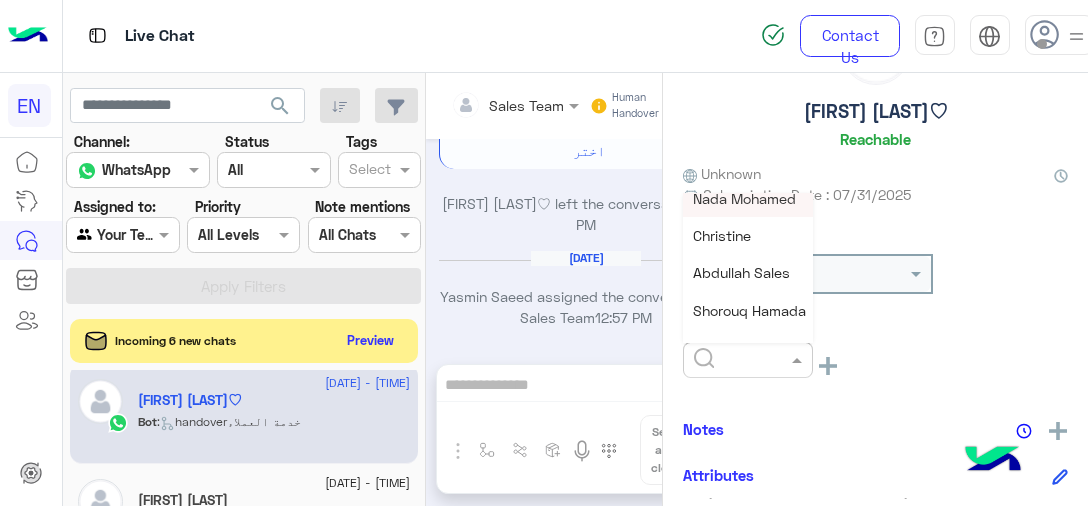 click on "Nada Mohamed" at bounding box center (744, 198) 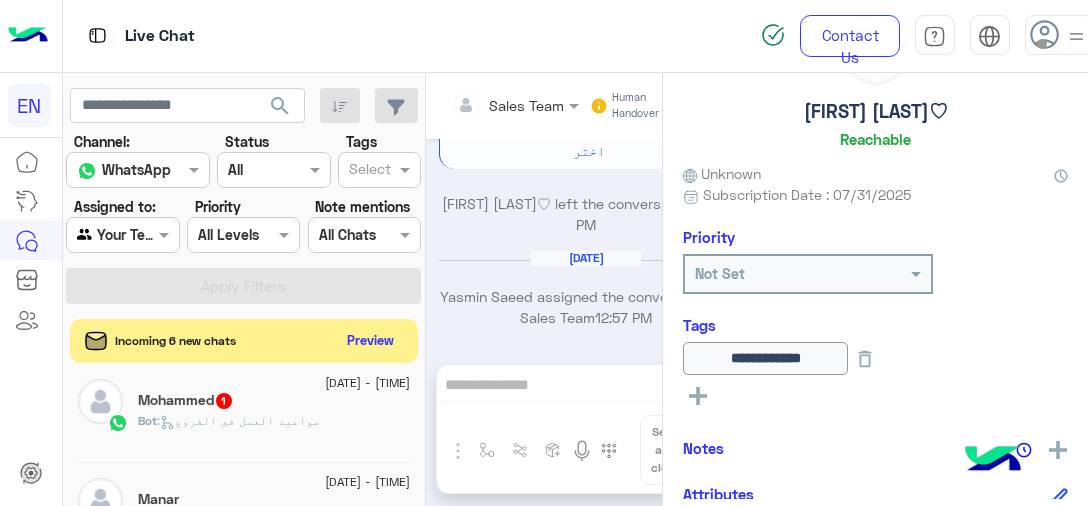 scroll, scrollTop: 1109, scrollLeft: 0, axis: vertical 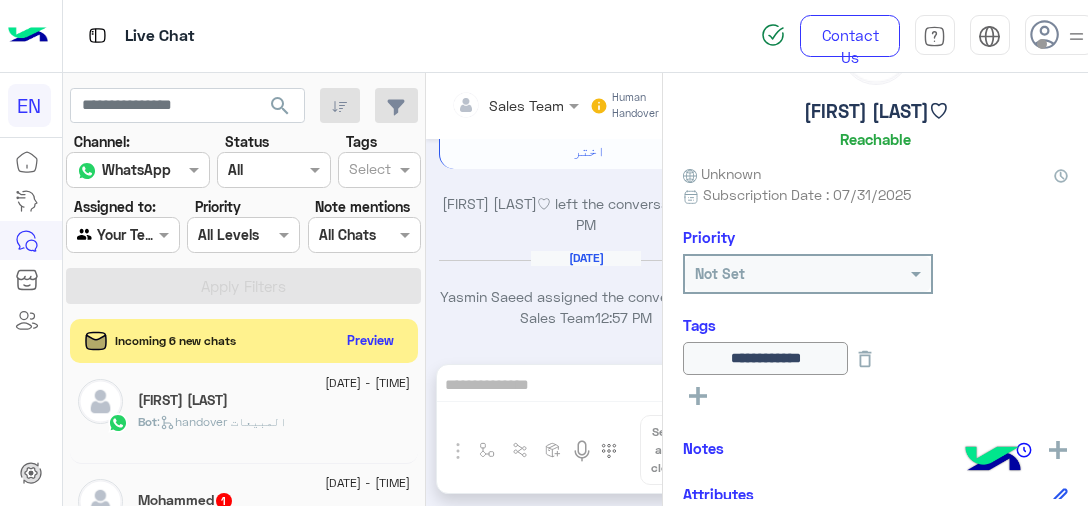 click on "Bot :   handover المبيعات" 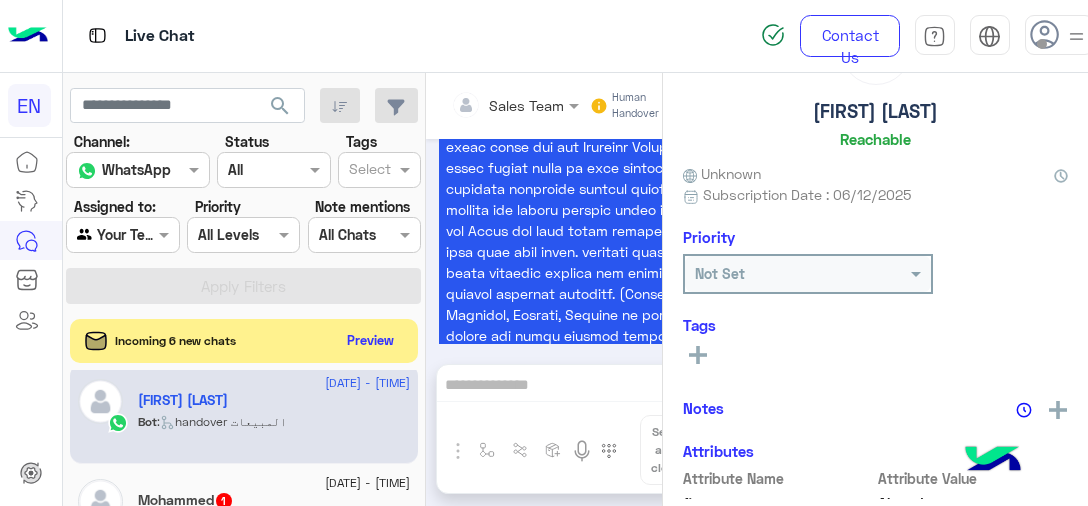 scroll, scrollTop: 1640, scrollLeft: 0, axis: vertical 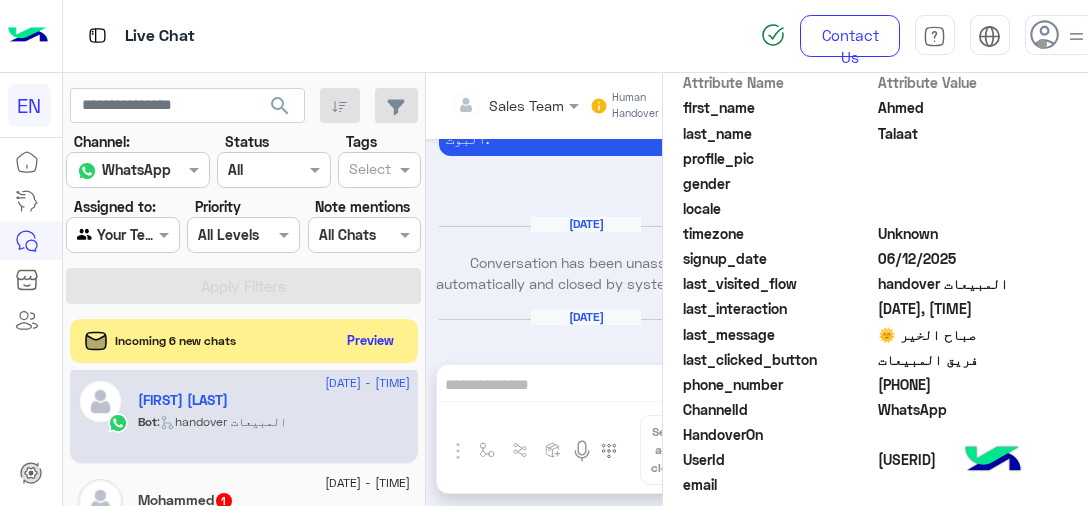 click on "[PHONE]" 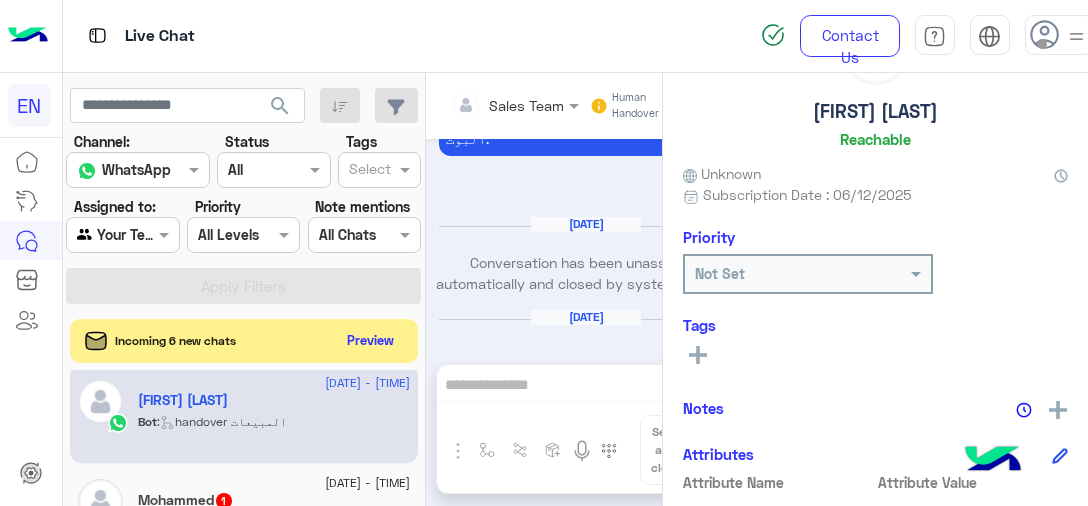 scroll, scrollTop: 1209, scrollLeft: 0, axis: vertical 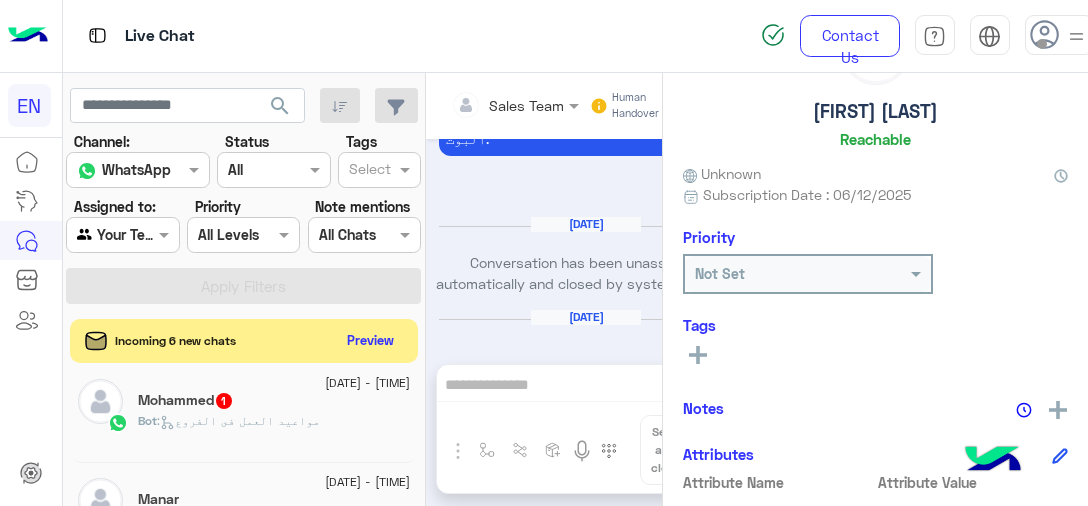 click on ":   مواعيد العمل فى الفروع" 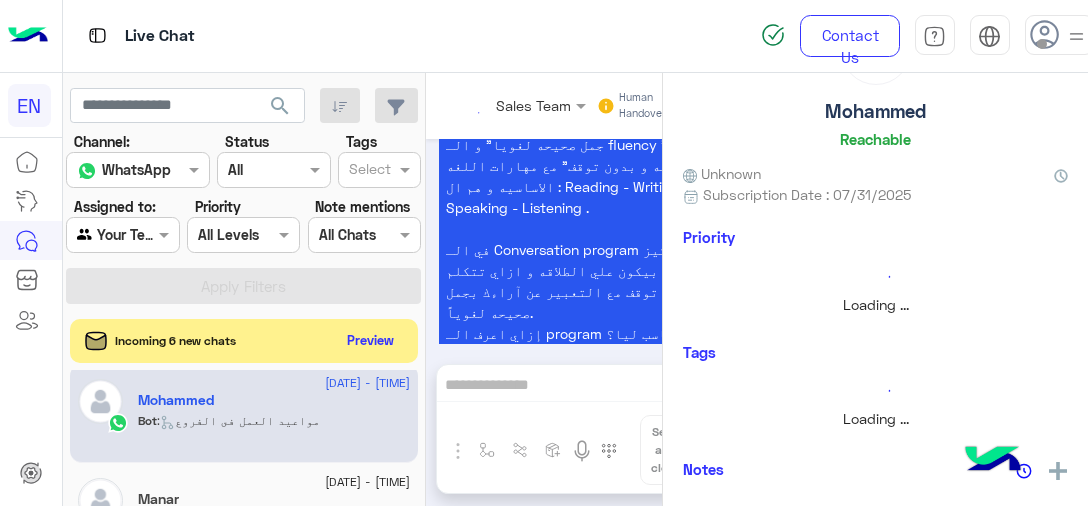 scroll, scrollTop: 2580, scrollLeft: 0, axis: vertical 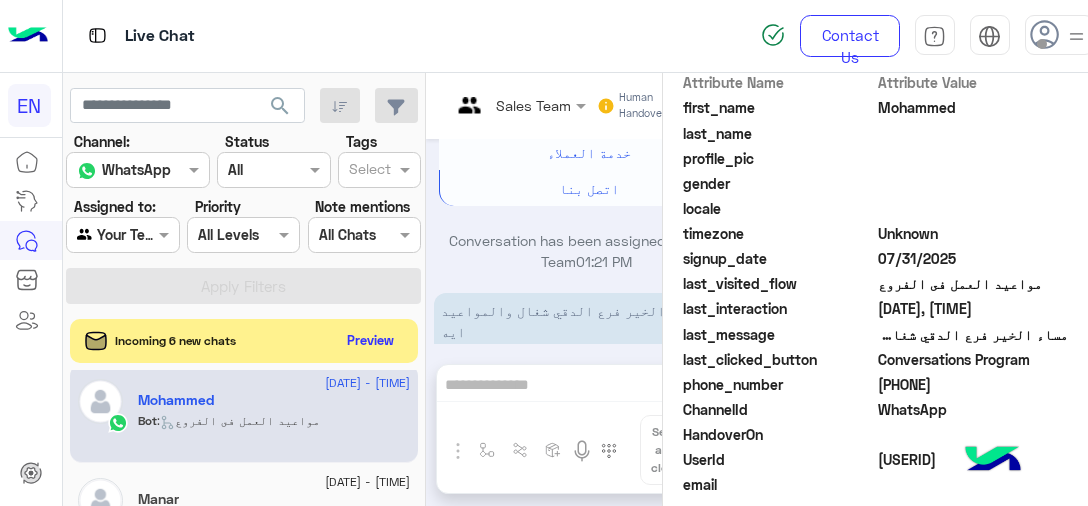 drag, startPoint x: 881, startPoint y: 386, endPoint x: 977, endPoint y: 386, distance: 96 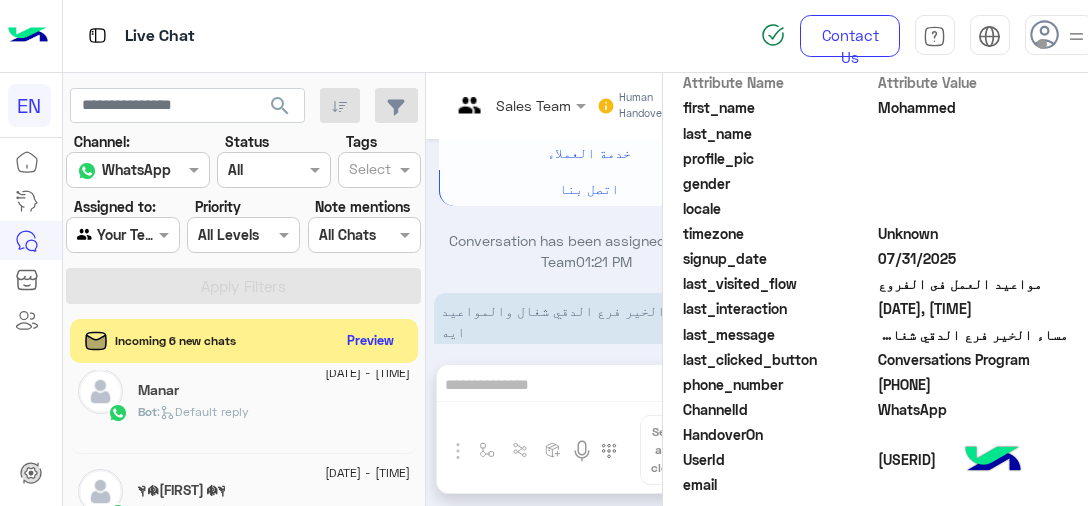 scroll, scrollTop: 1309, scrollLeft: 0, axis: vertical 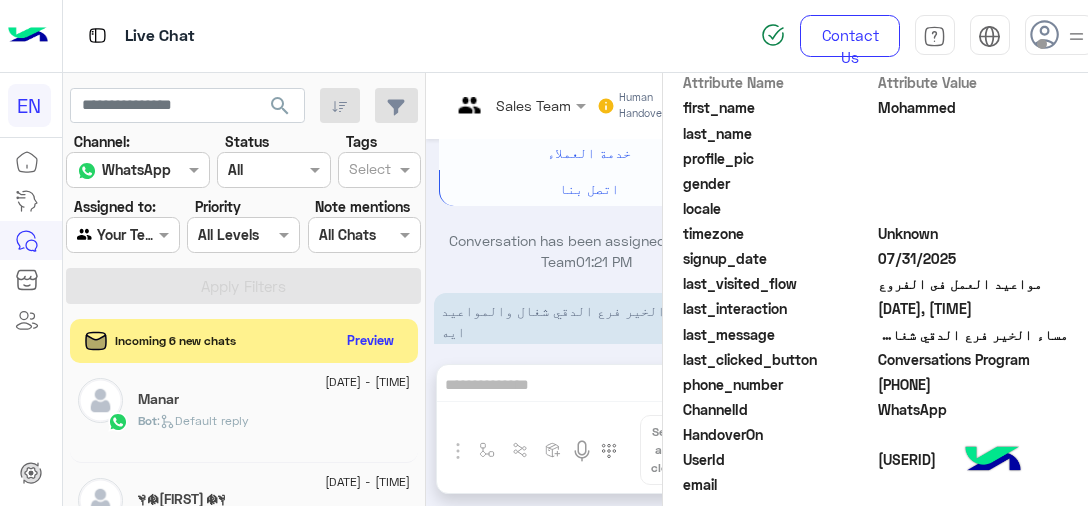 click on "Bot :   Default reply" 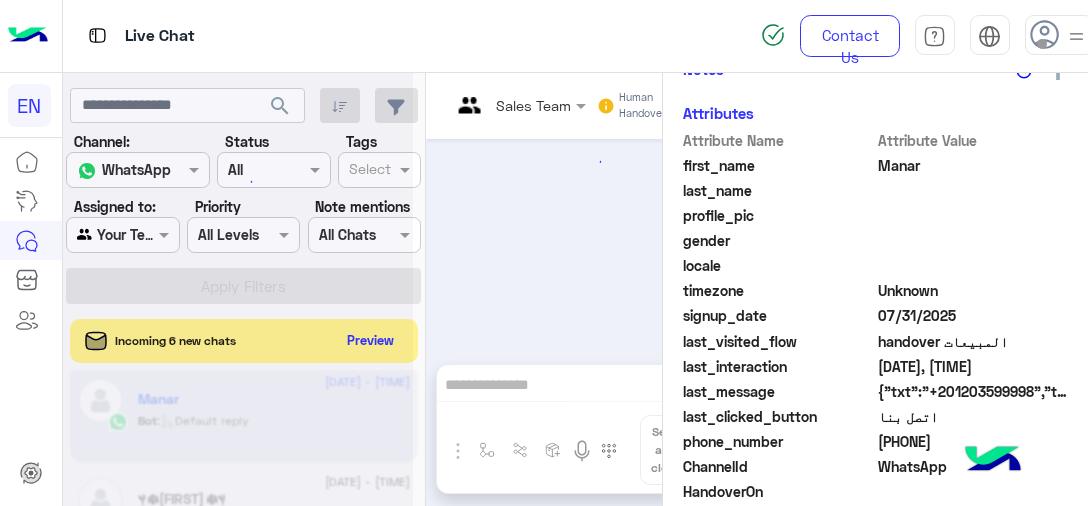 scroll, scrollTop: 558, scrollLeft: 0, axis: vertical 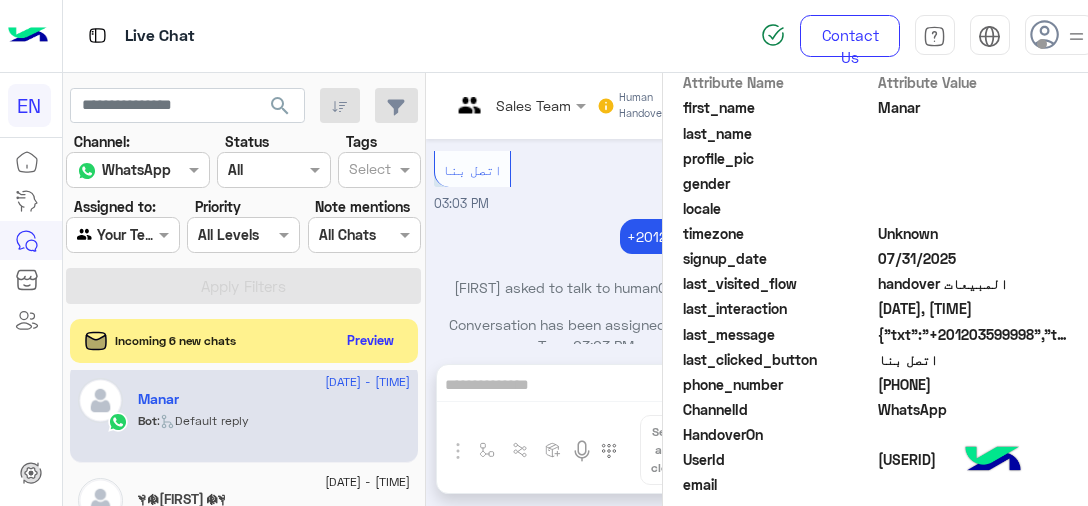 click on "Bot :   Default reply" 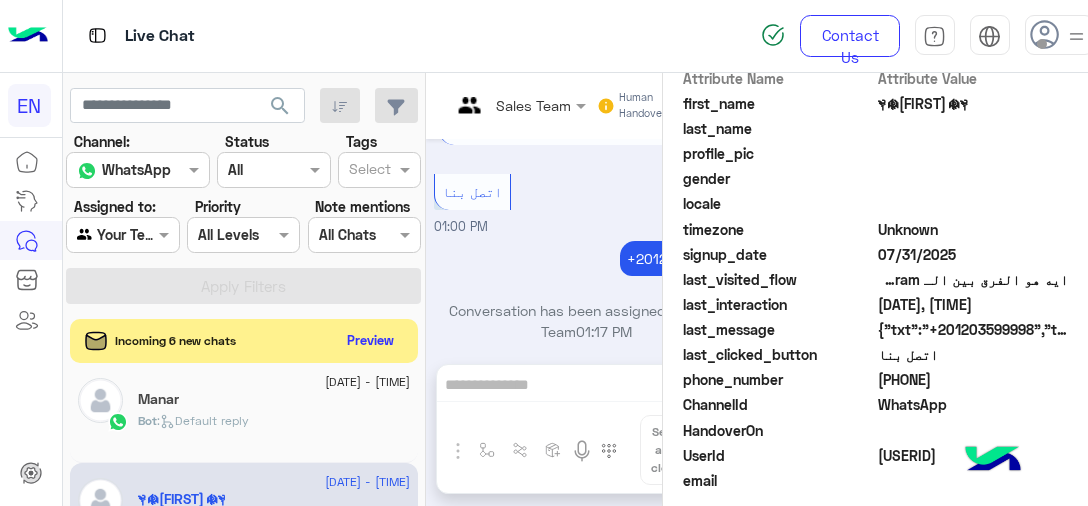 scroll, scrollTop: 496, scrollLeft: 0, axis: vertical 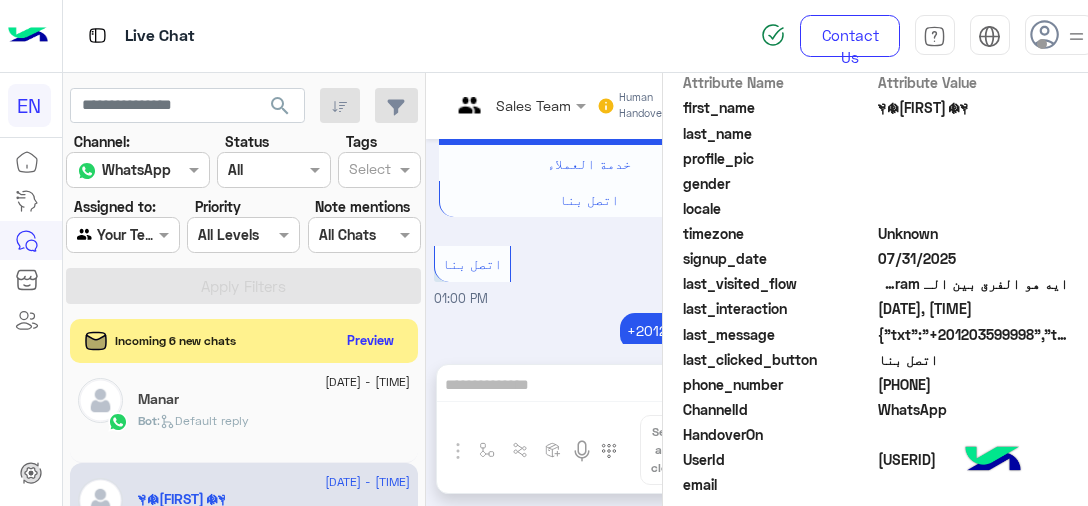 click on "Bot :   Default reply" 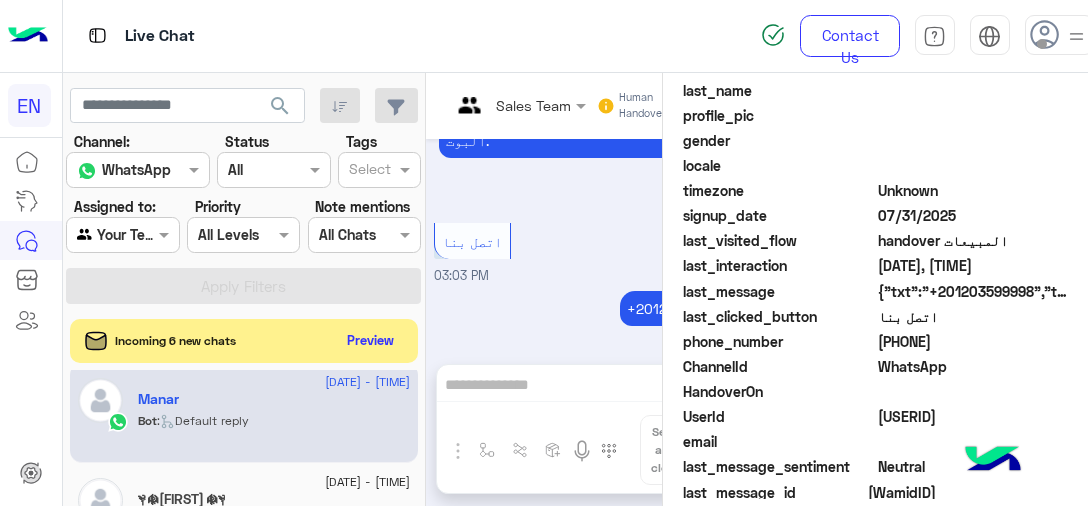scroll, scrollTop: 496, scrollLeft: 0, axis: vertical 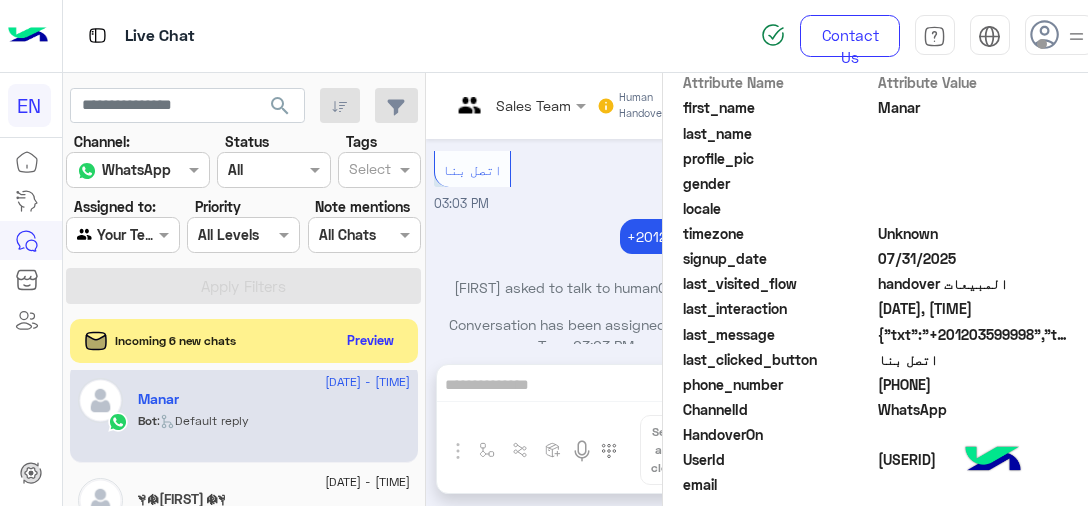 drag, startPoint x: 885, startPoint y: 382, endPoint x: 984, endPoint y: 386, distance: 99.08077 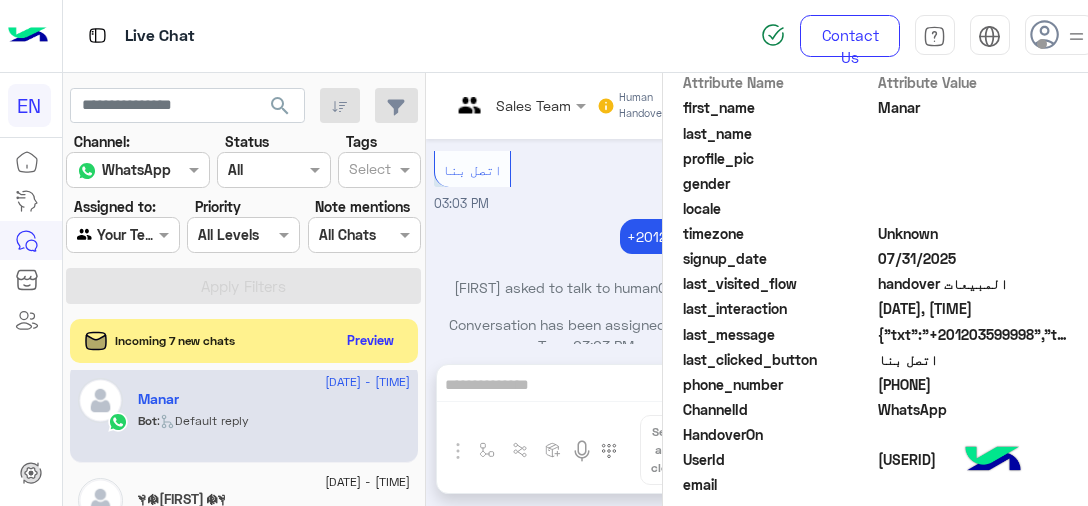 scroll, scrollTop: 1409, scrollLeft: 0, axis: vertical 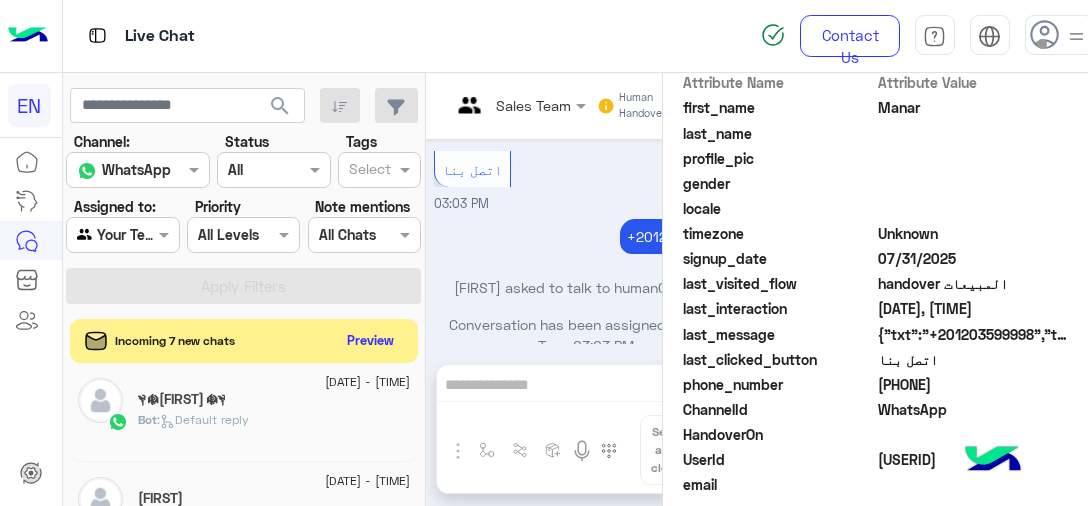 click on "Bot :   Default reply" 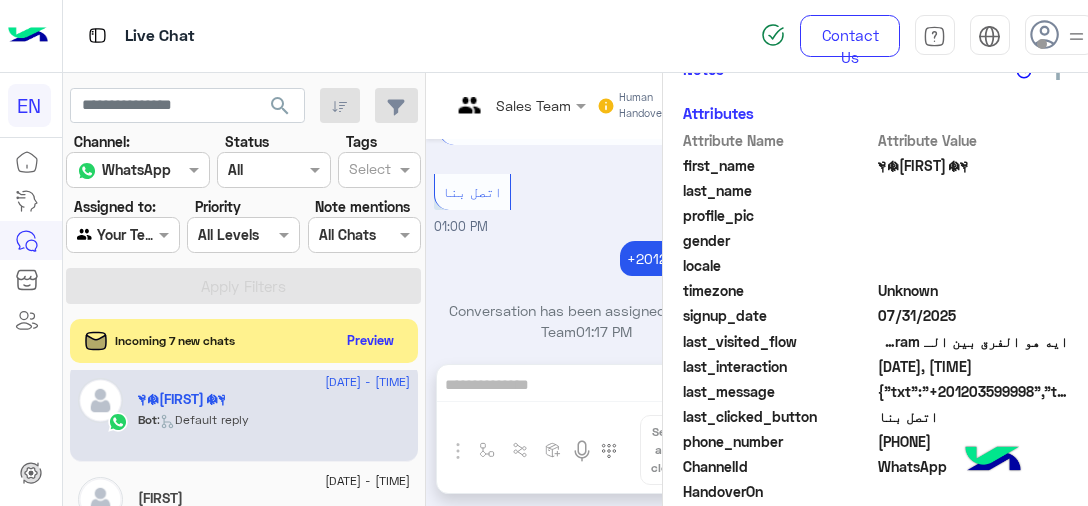 scroll, scrollTop: 558, scrollLeft: 0, axis: vertical 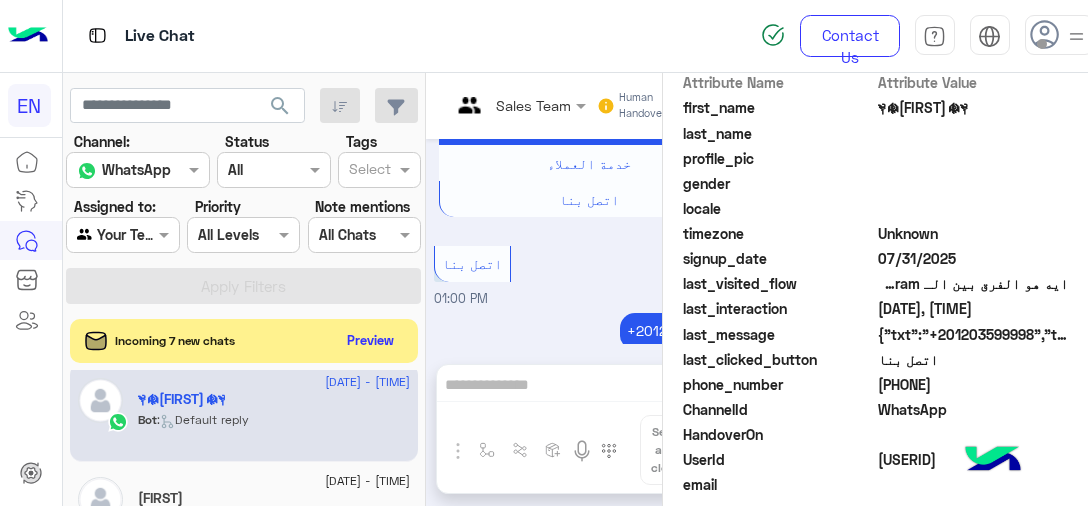 drag, startPoint x: 882, startPoint y: 382, endPoint x: 966, endPoint y: 382, distance: 84 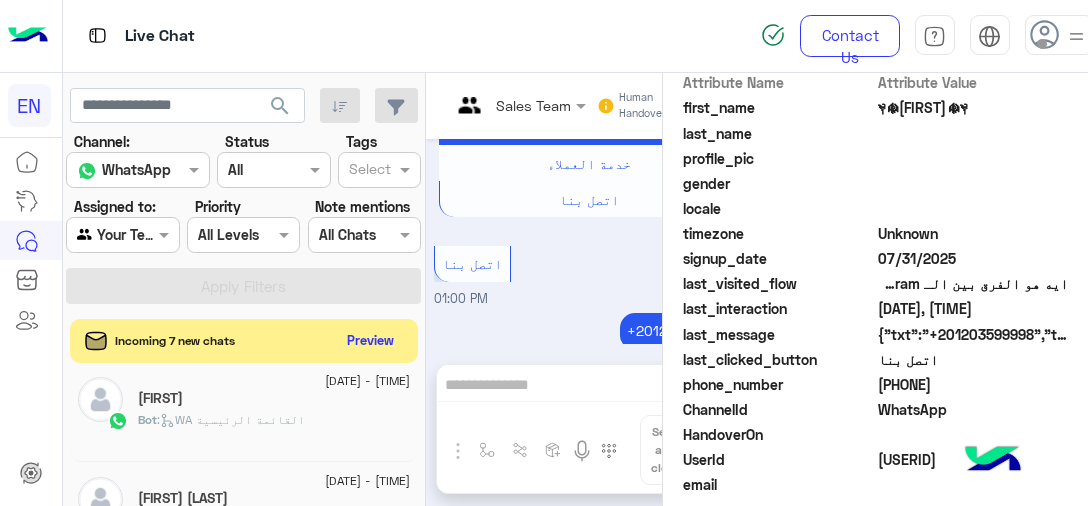 click on "Bot :   WA القائمة الرئيسية" 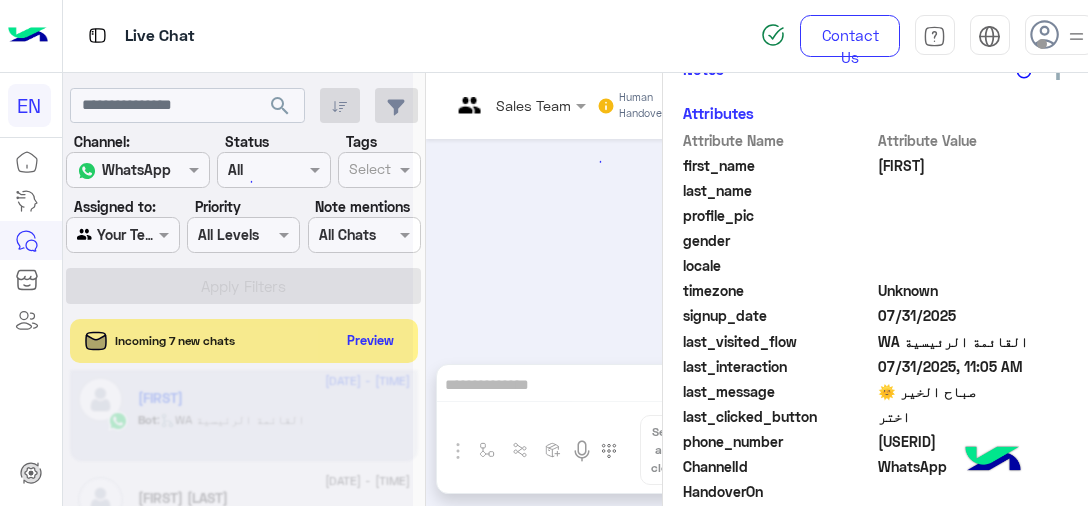 scroll, scrollTop: 558, scrollLeft: 0, axis: vertical 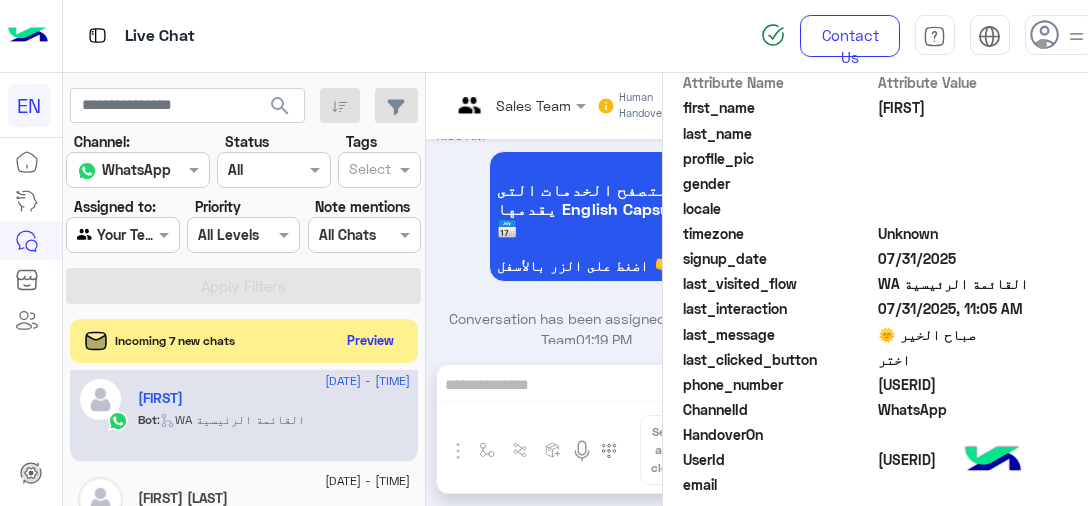click on "[USERID]" 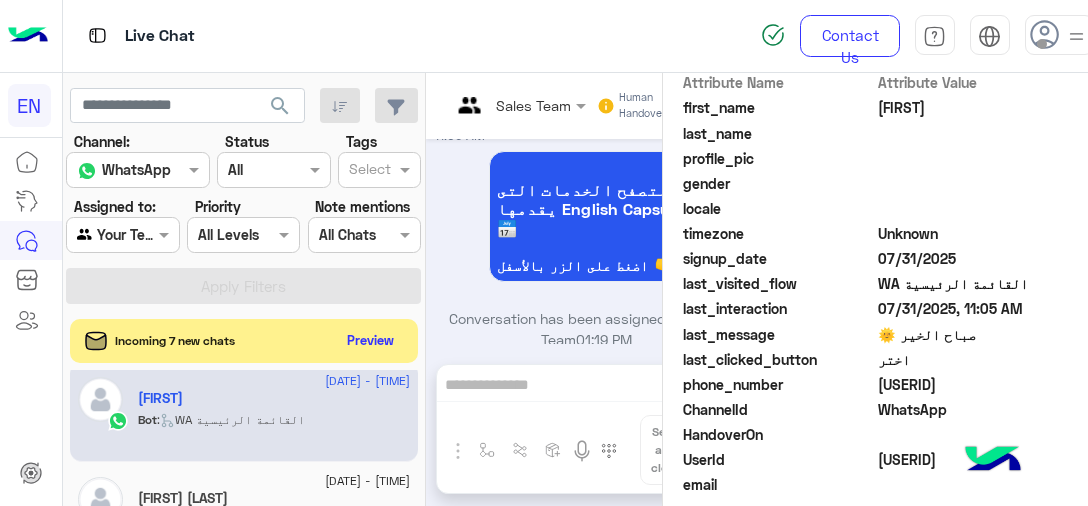 click on "[USERID]" 